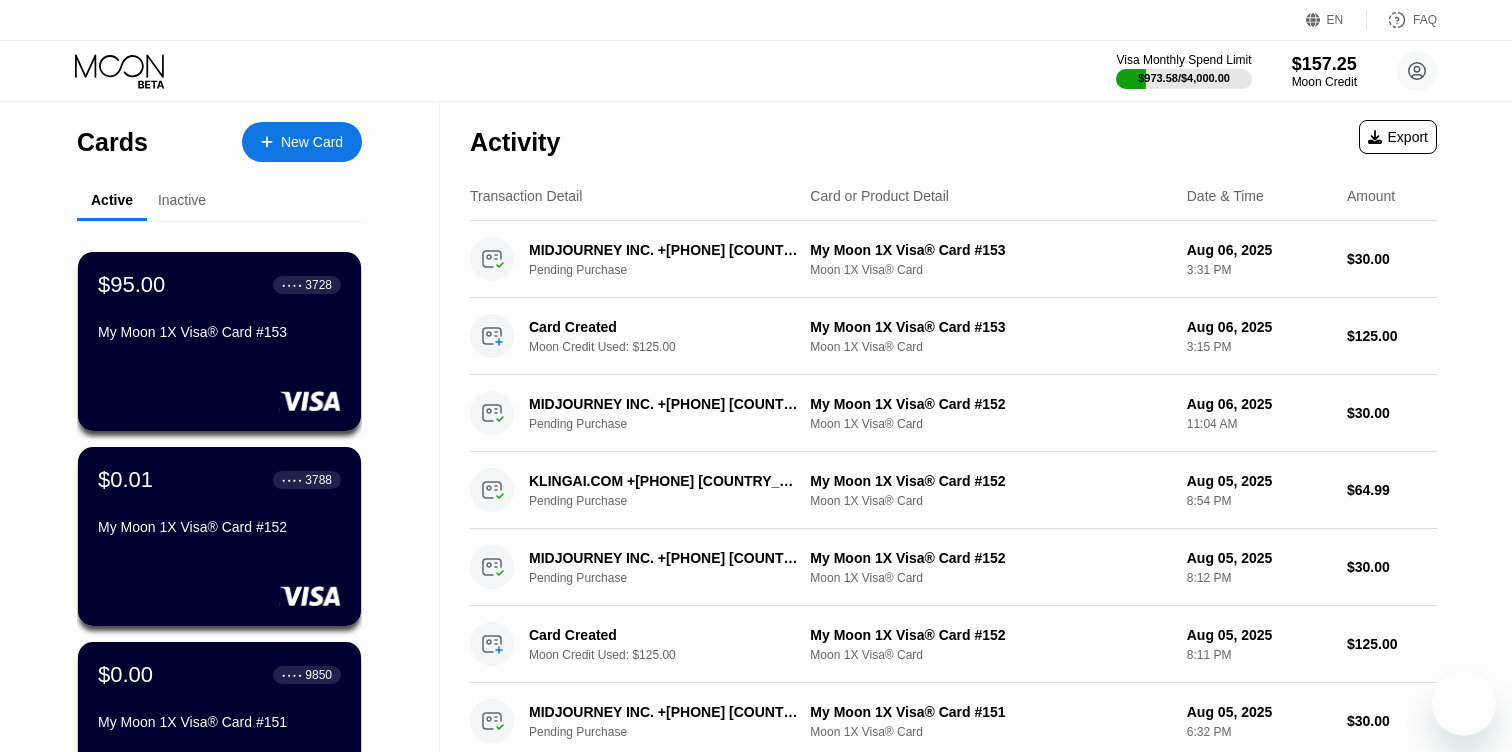 scroll, scrollTop: 0, scrollLeft: 0, axis: both 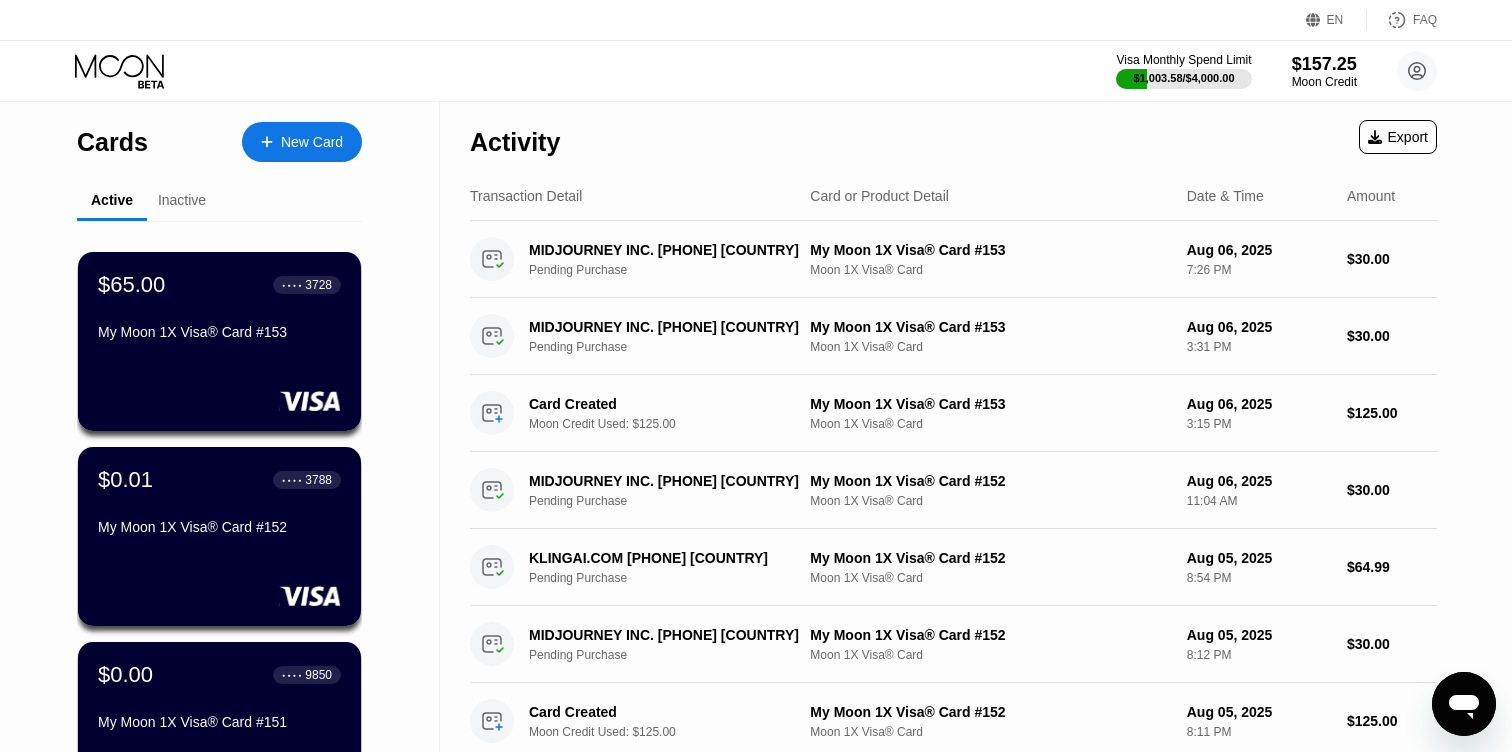click on "New Card" at bounding box center [312, 142] 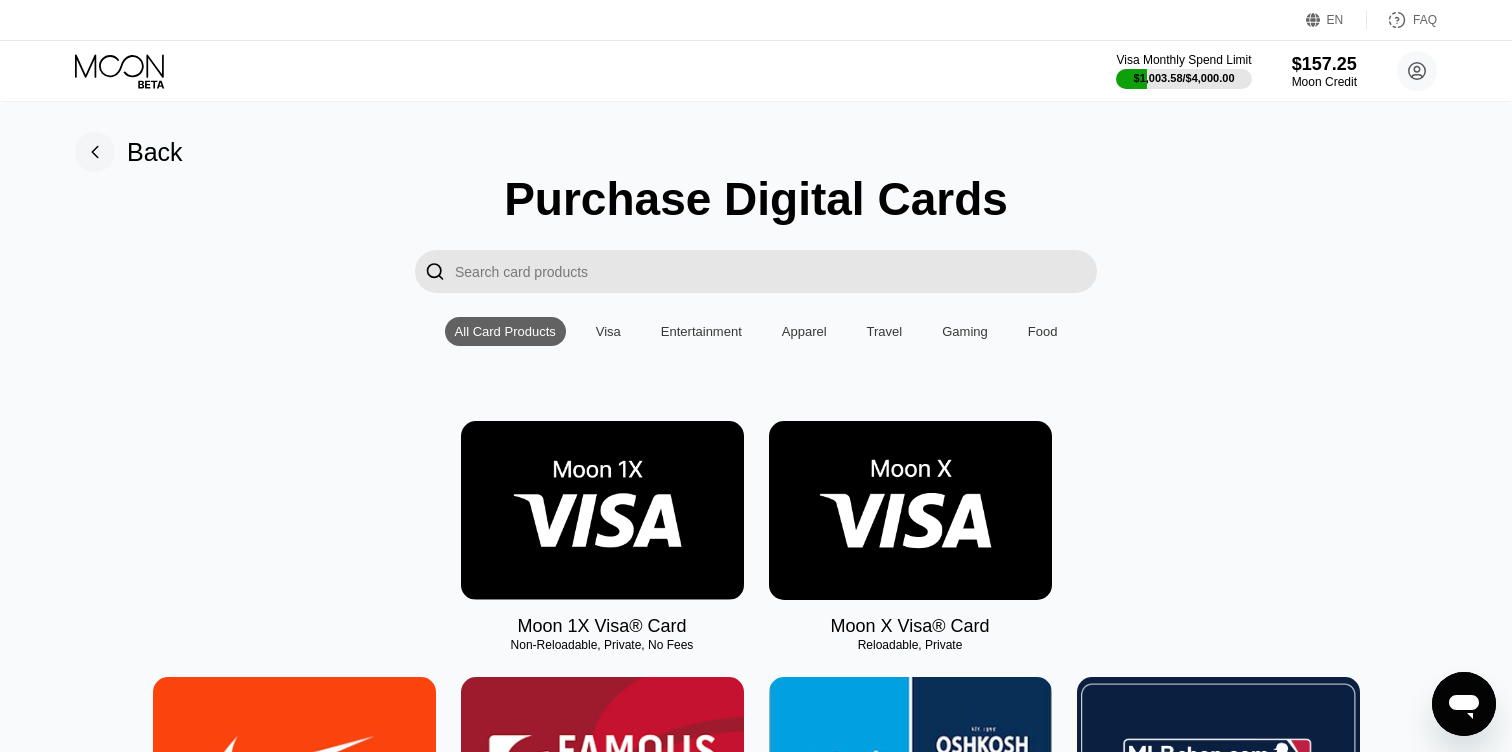 click at bounding box center [602, 510] 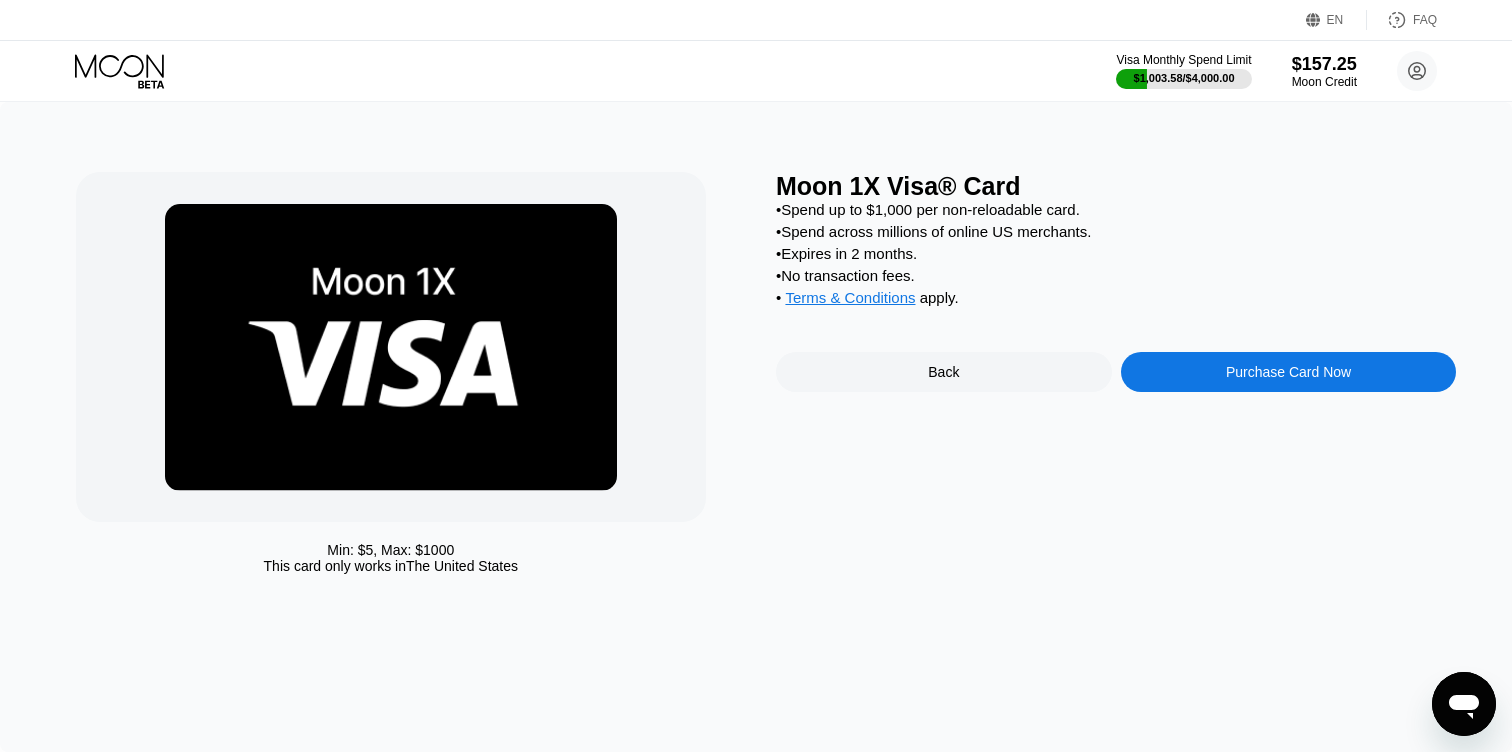 click on "Purchase Card Now" at bounding box center [1289, 372] 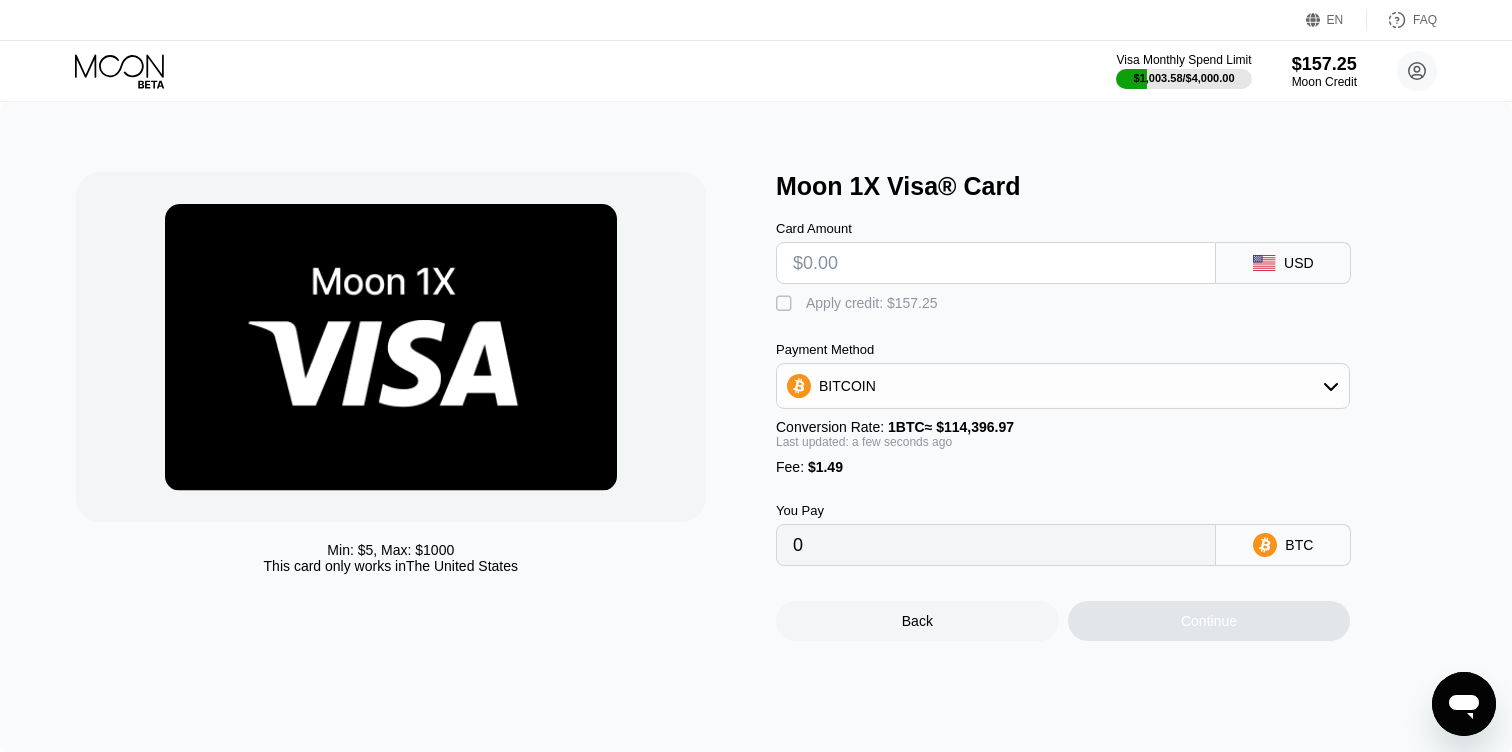 click at bounding box center [996, 263] 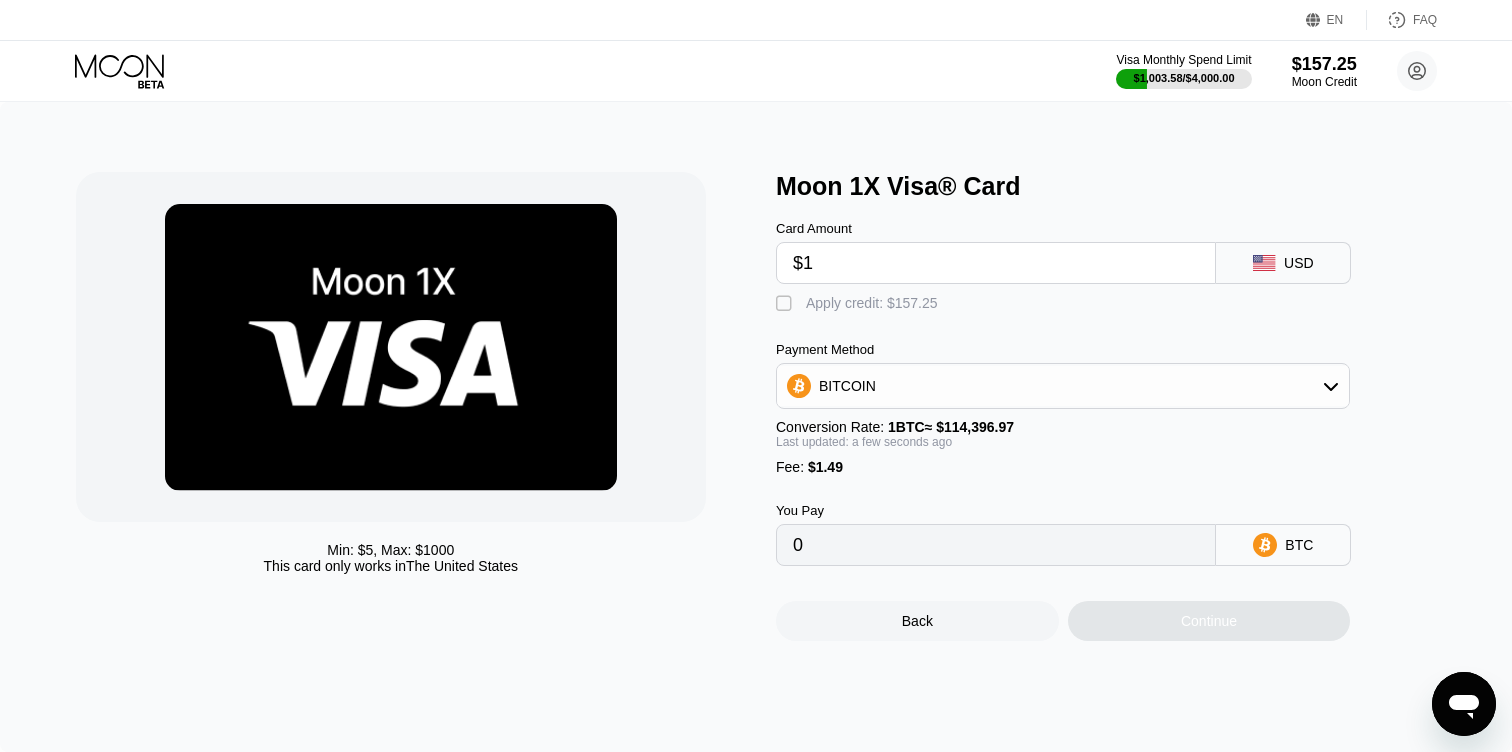 type on "0.00002177" 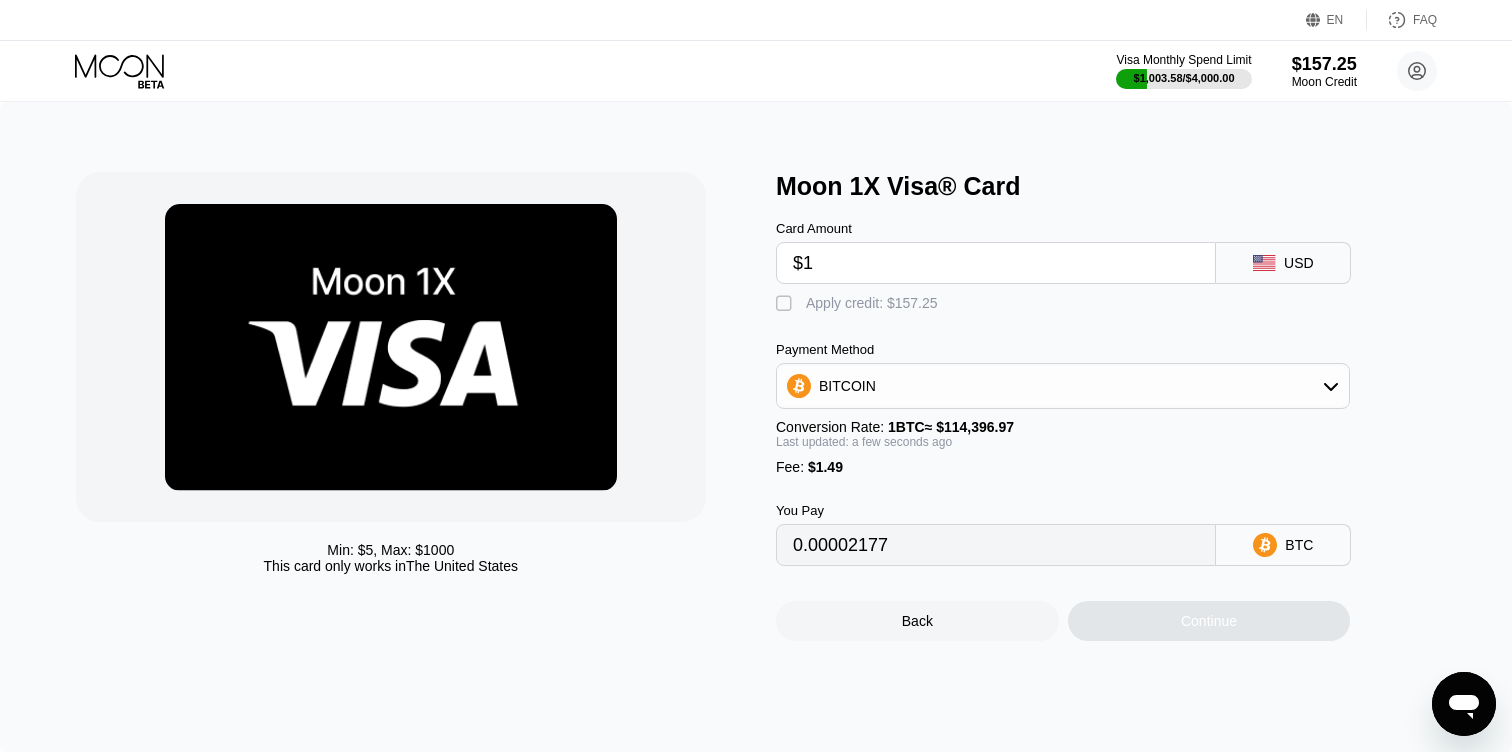 type on "$12" 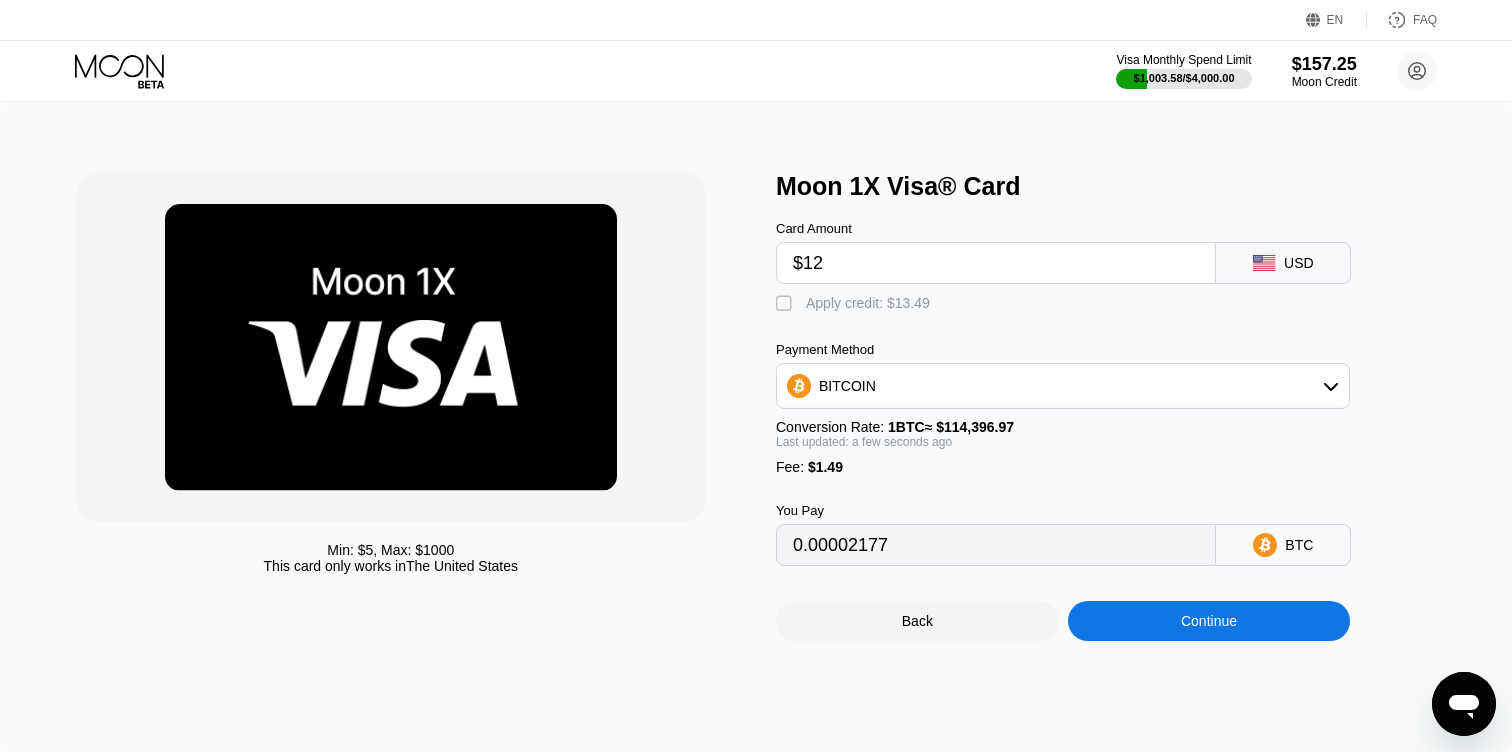 type on "0.00011793" 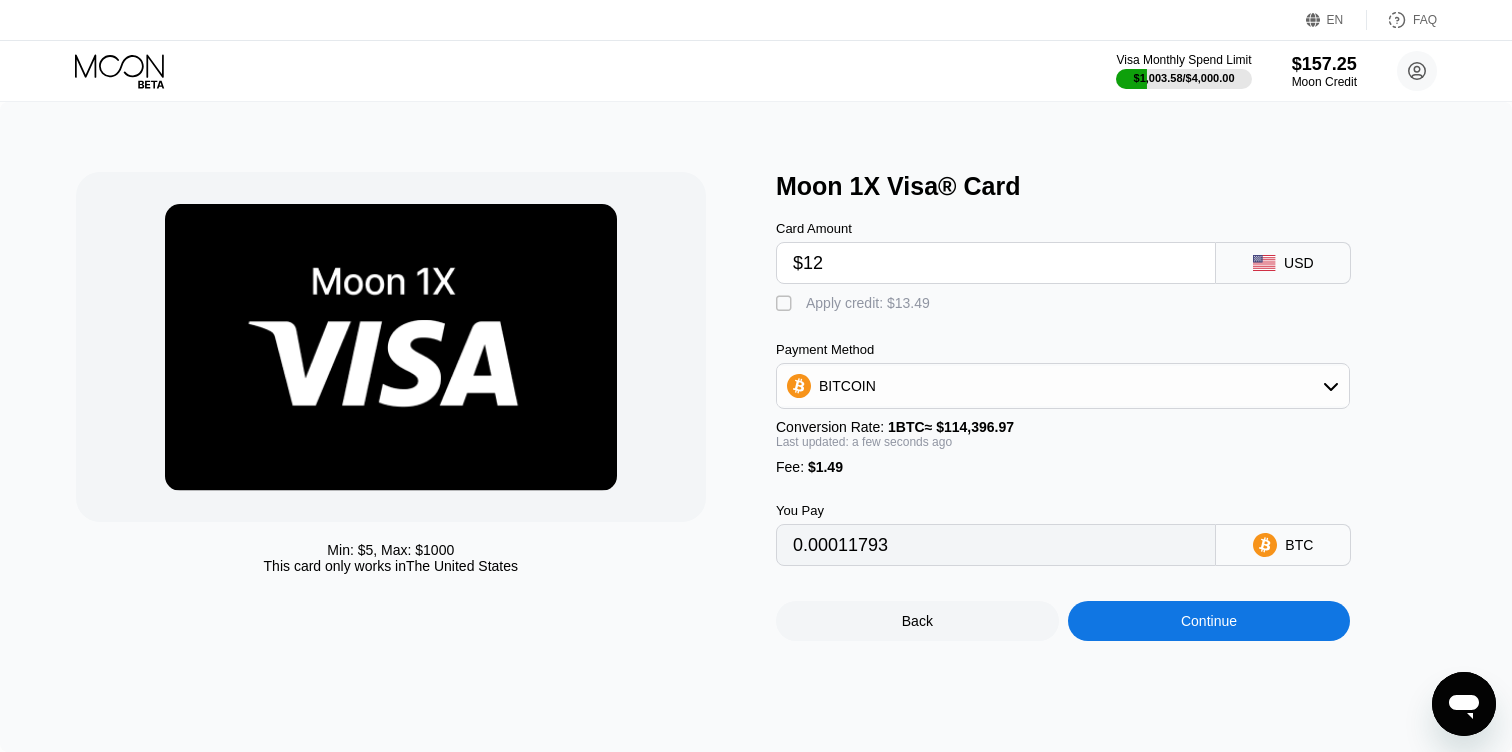 type on "$125" 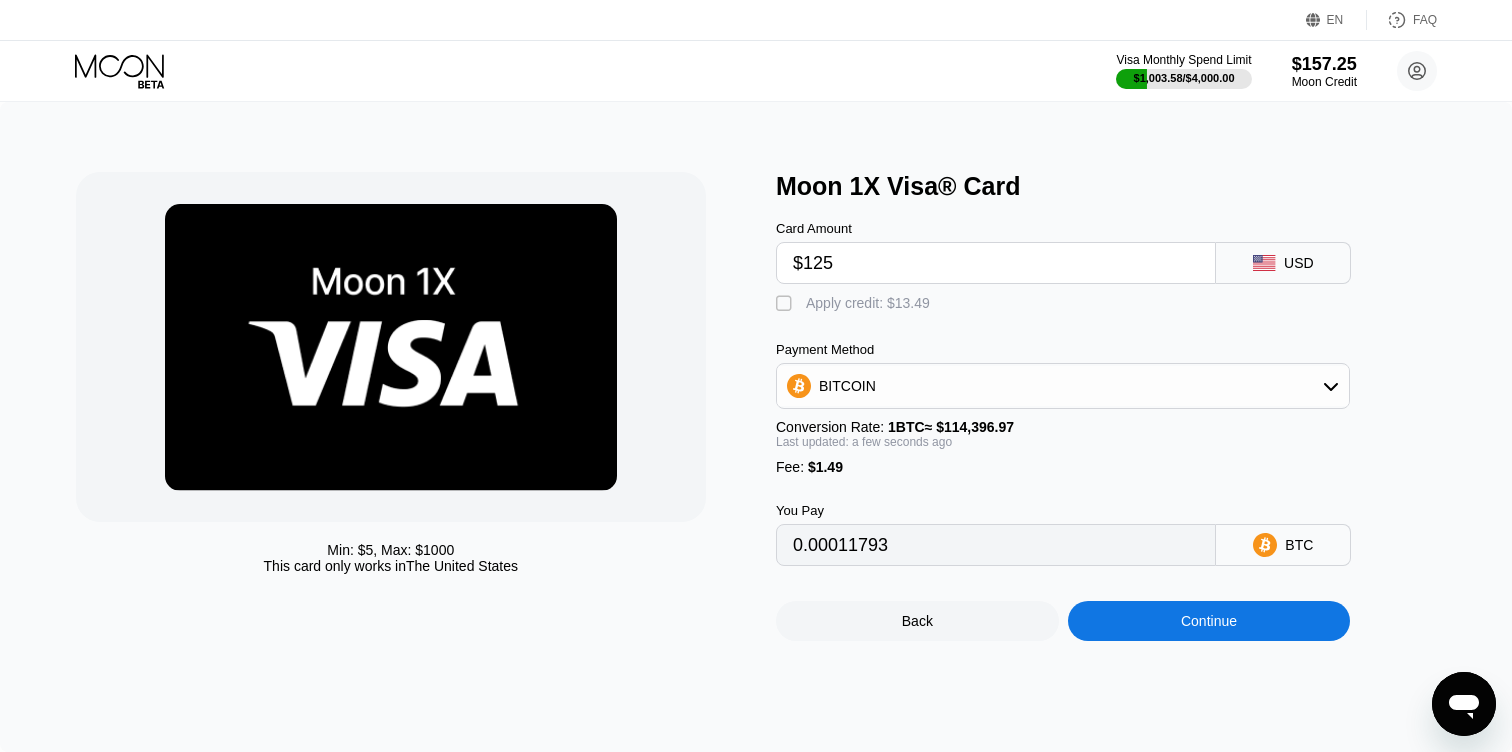 type on "0.00110572" 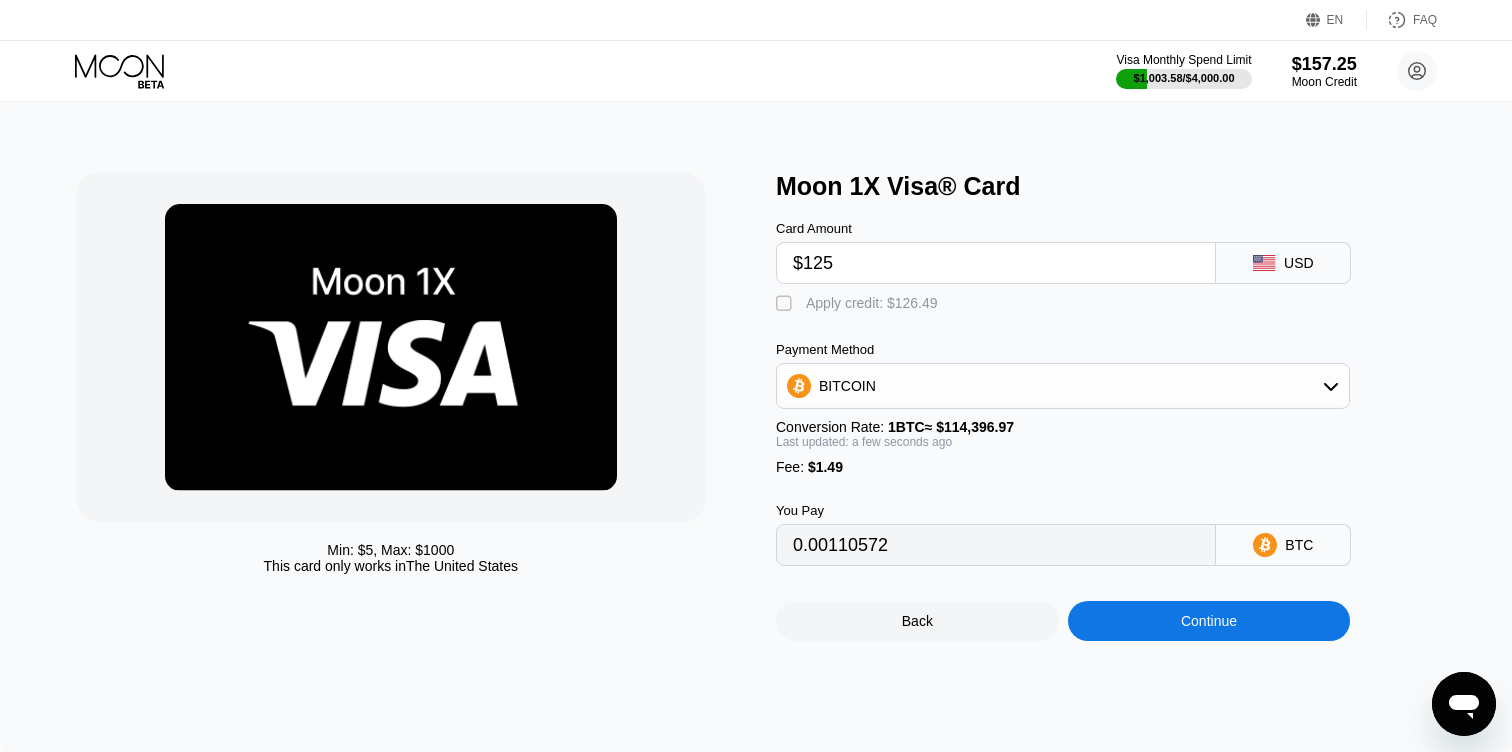 type on "$125" 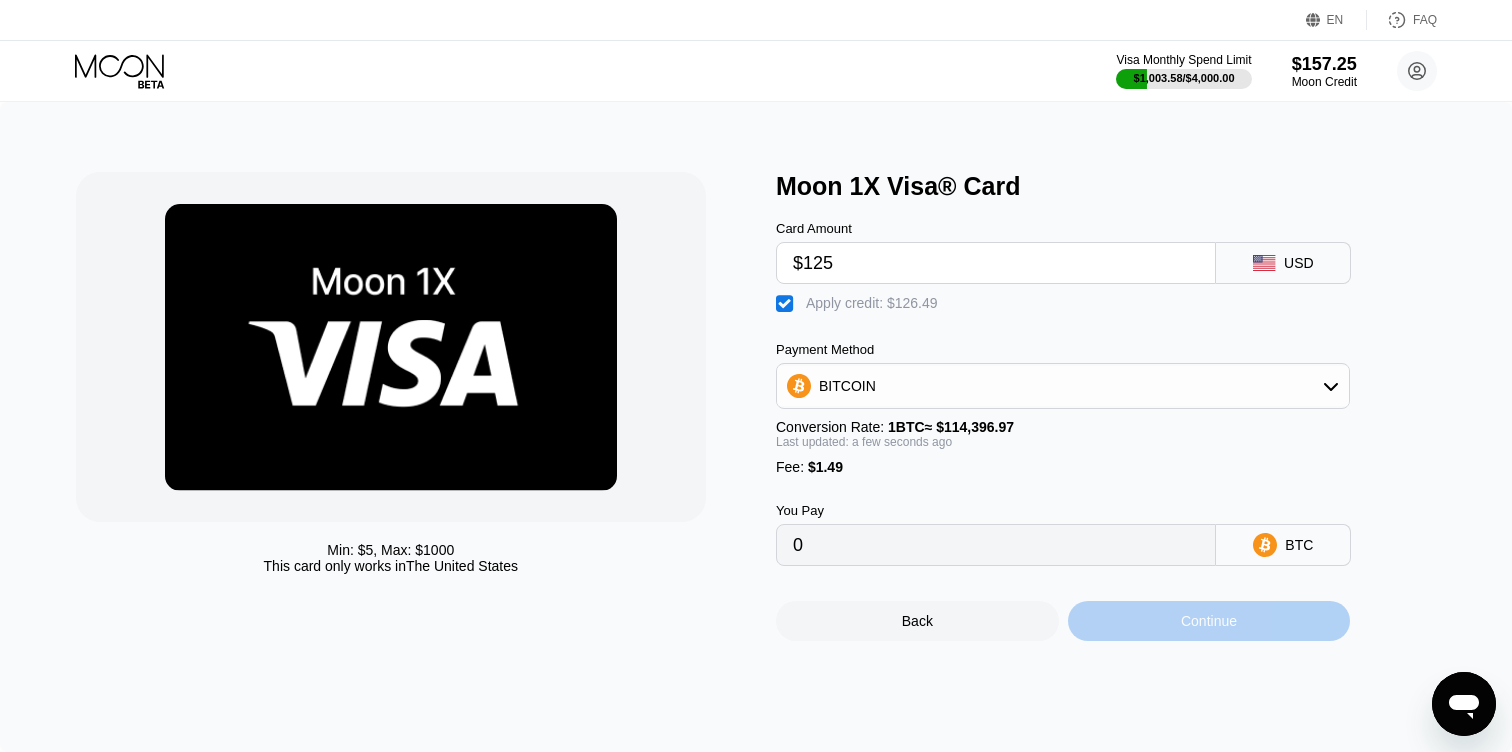 click on "Continue" at bounding box center (1209, 621) 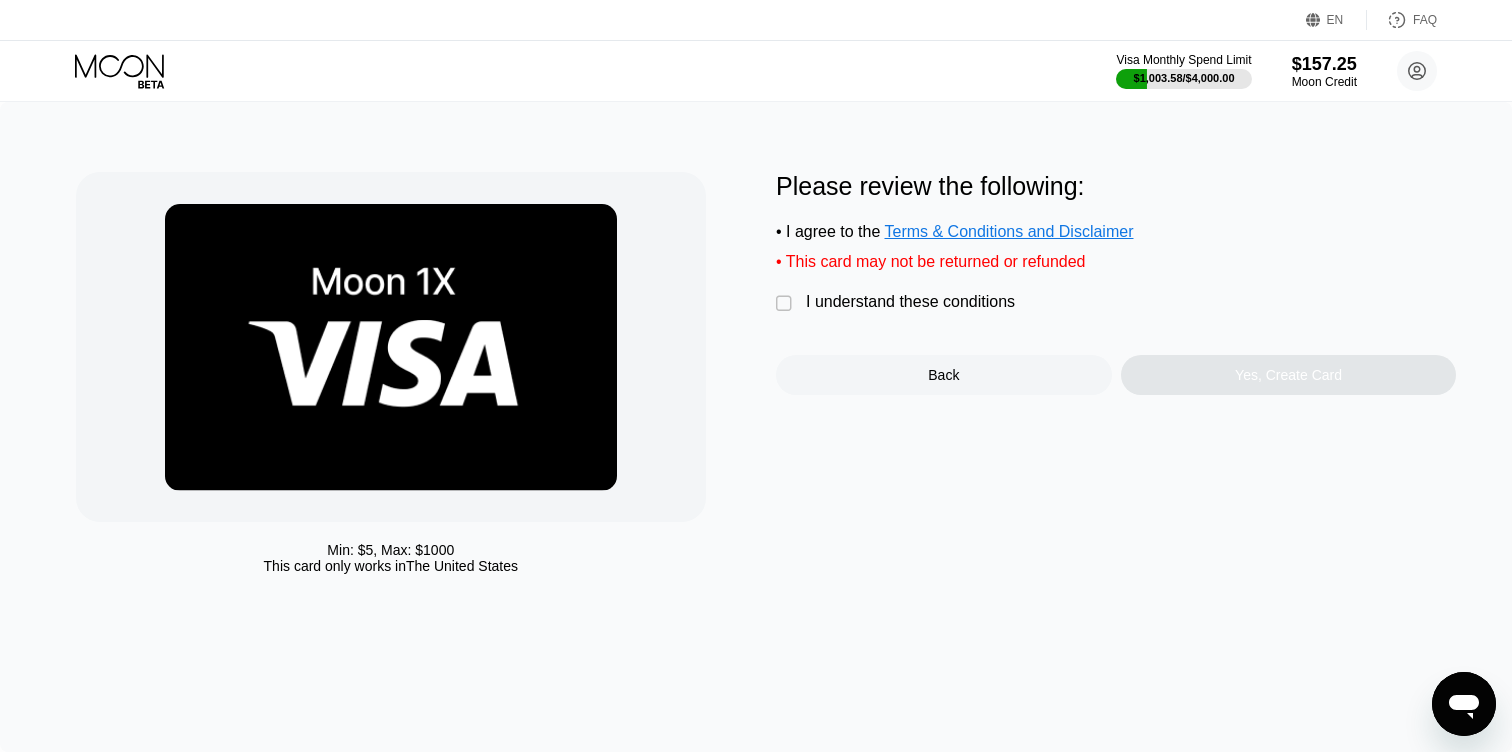 click on "Please review the following: • I agree to the   Terms & Conditions and Disclaimer • This card may not be returned or refunded  I understand these conditions Back Yes, Create Card" at bounding box center (1116, 283) 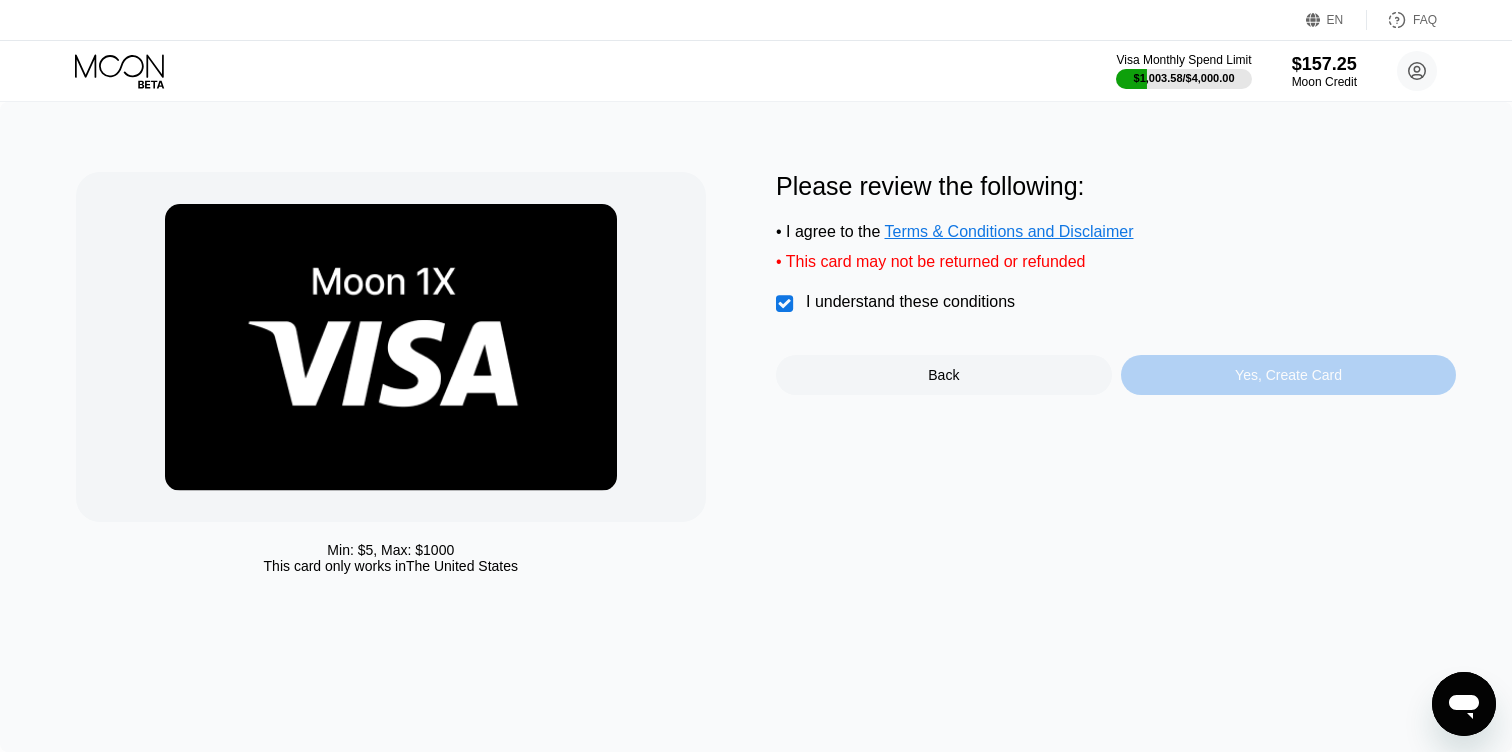 click on "Yes, Create Card" at bounding box center [1289, 375] 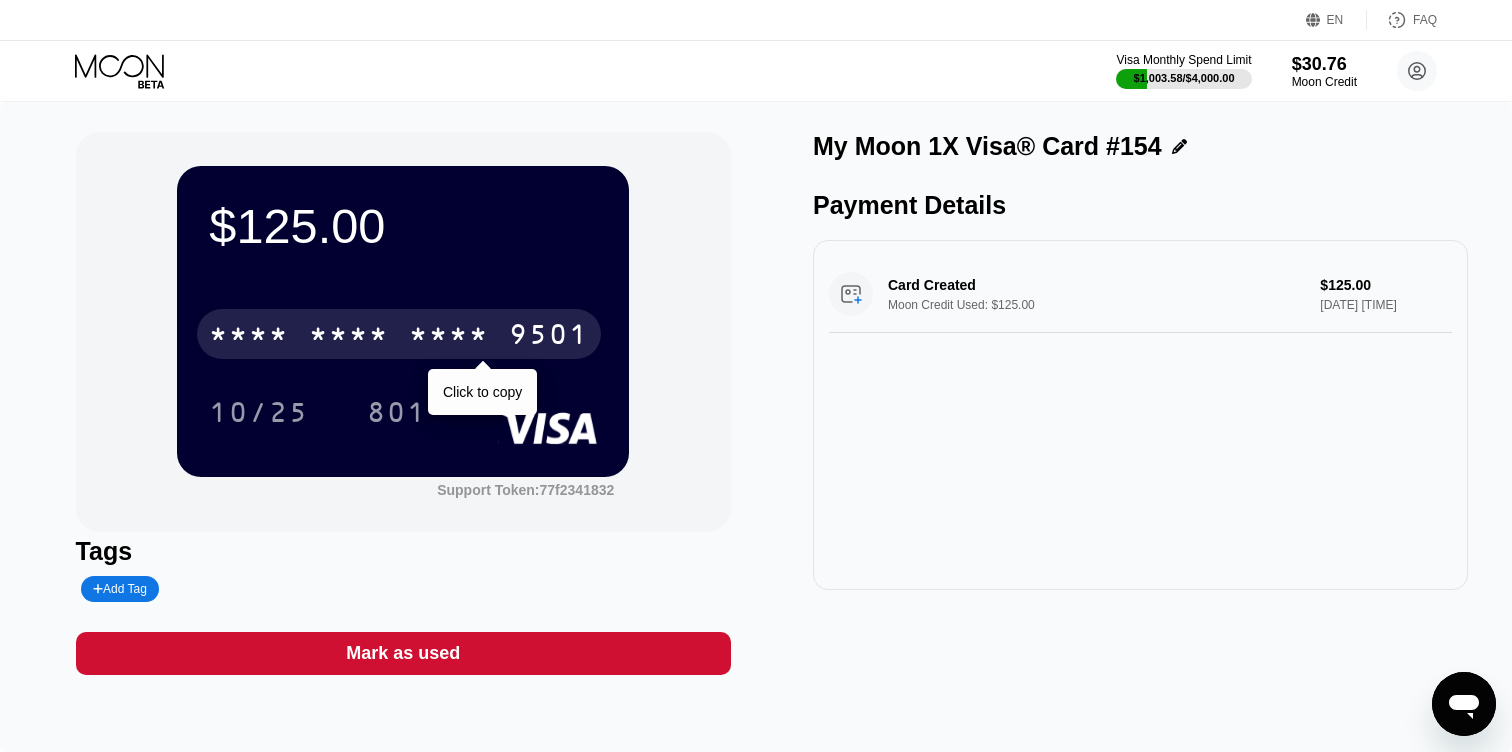 click on "9501" at bounding box center (549, 337) 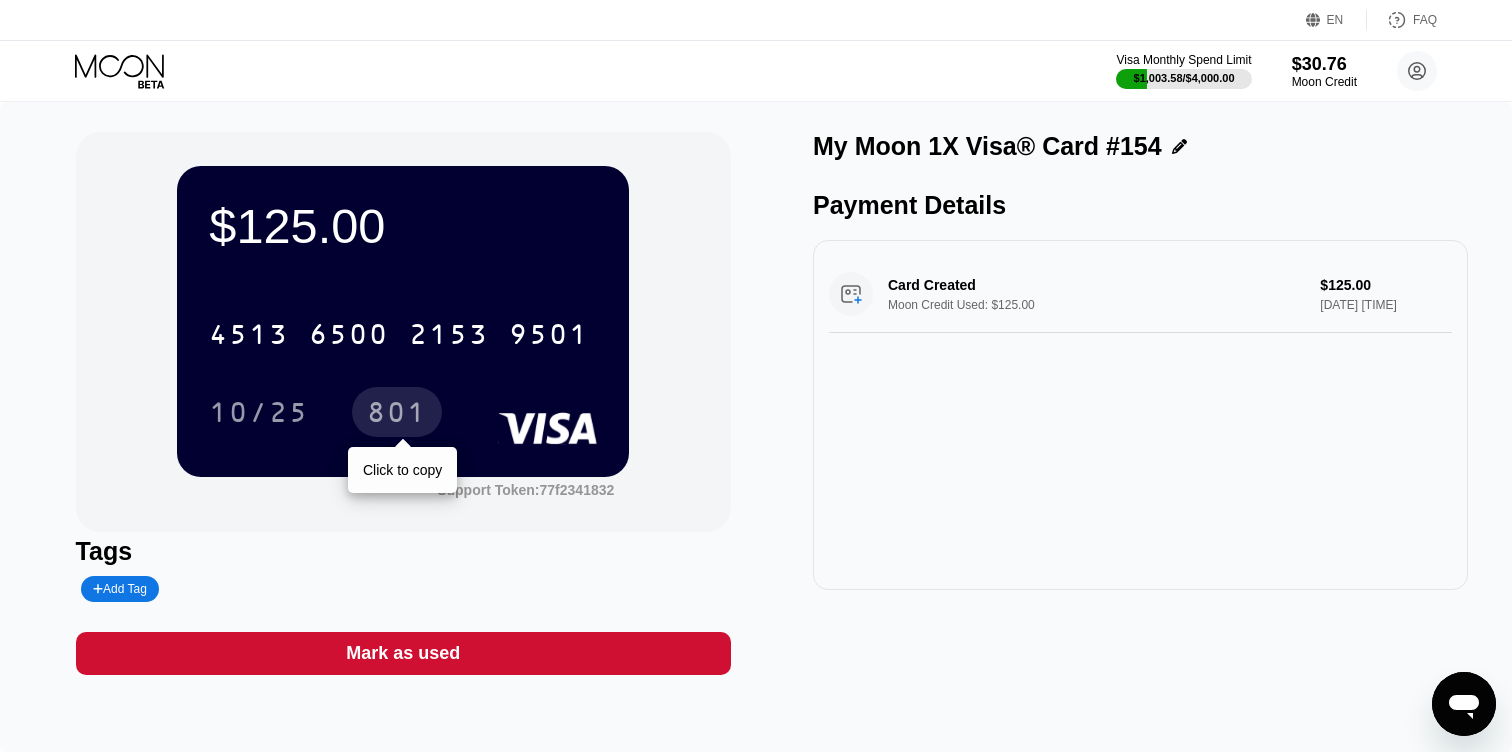 click on "801" at bounding box center [397, 415] 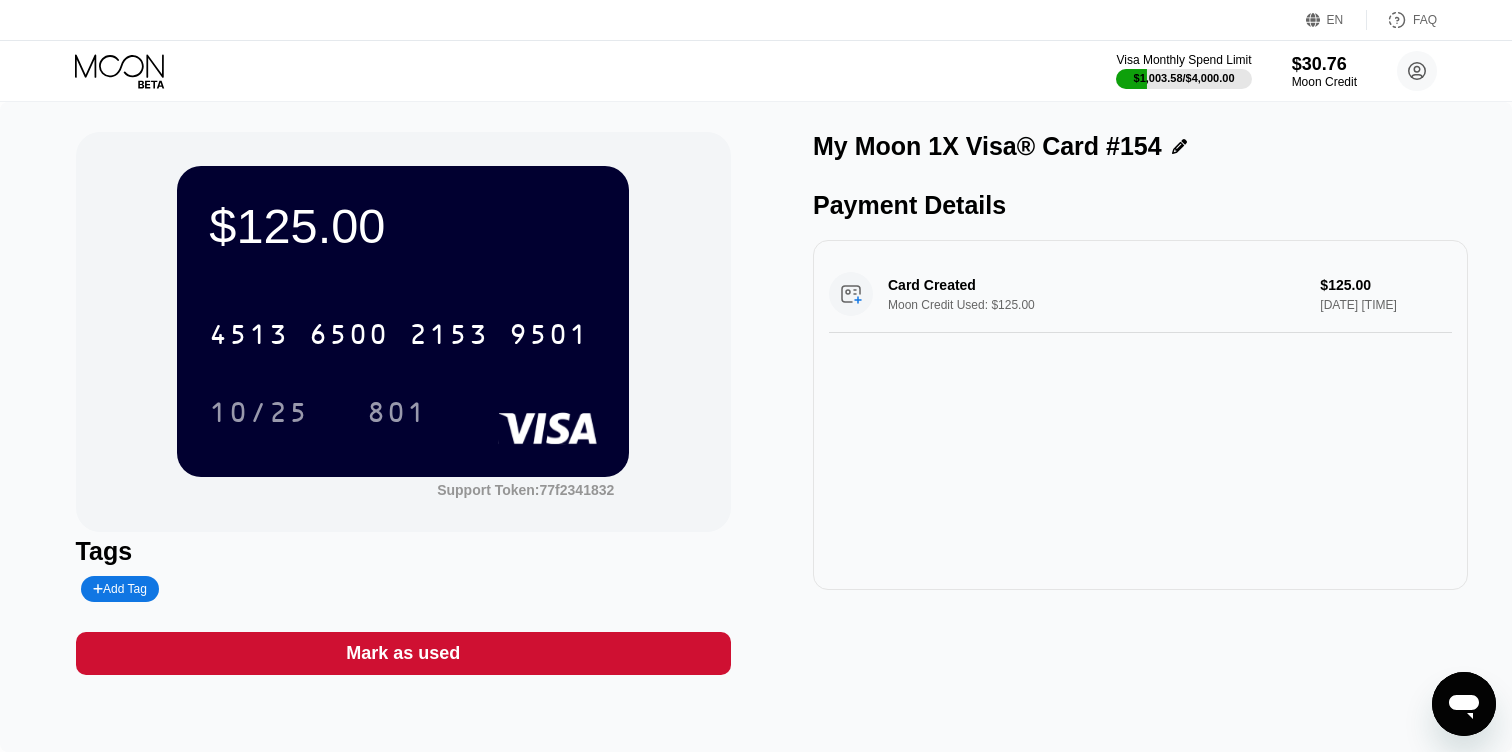 scroll, scrollTop: 0, scrollLeft: 0, axis: both 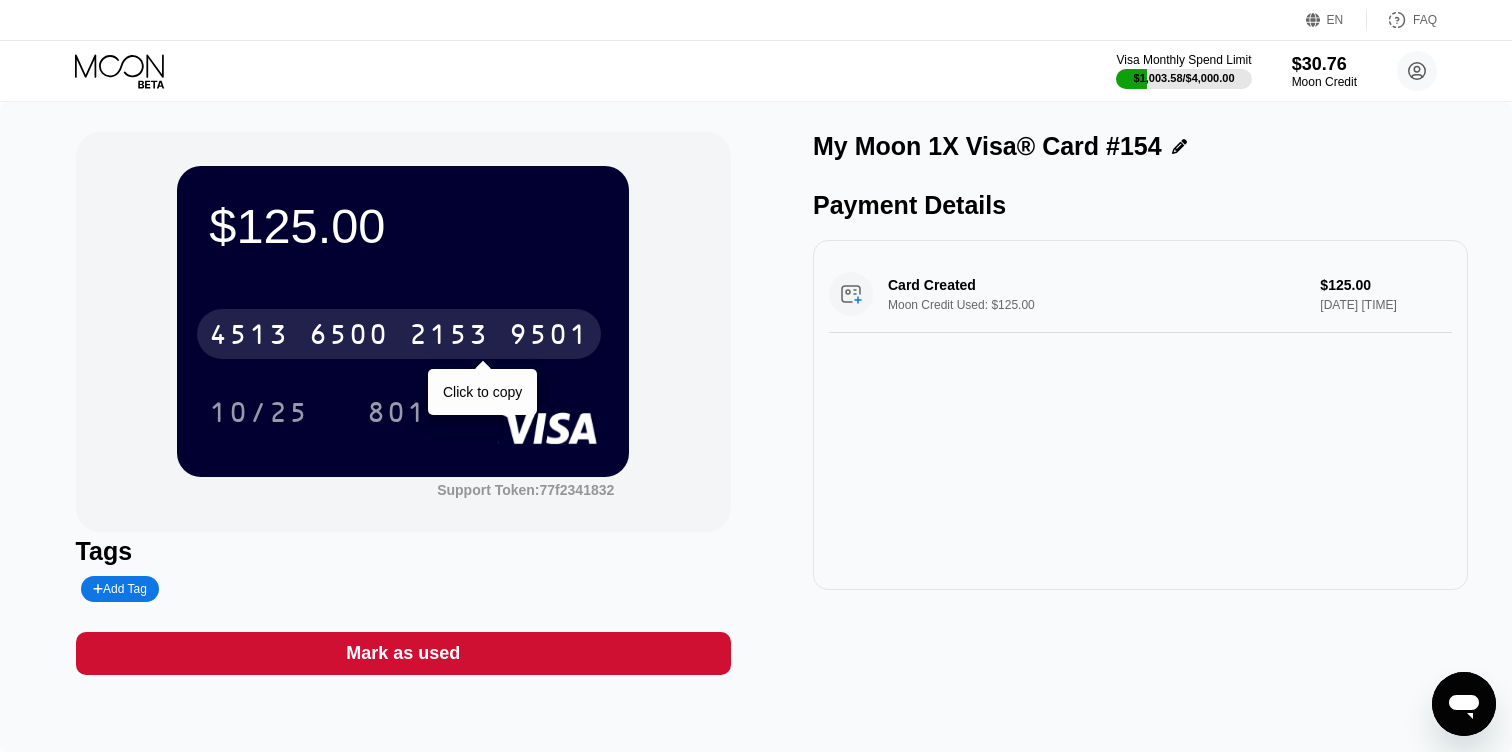 click on "9501" at bounding box center [549, 337] 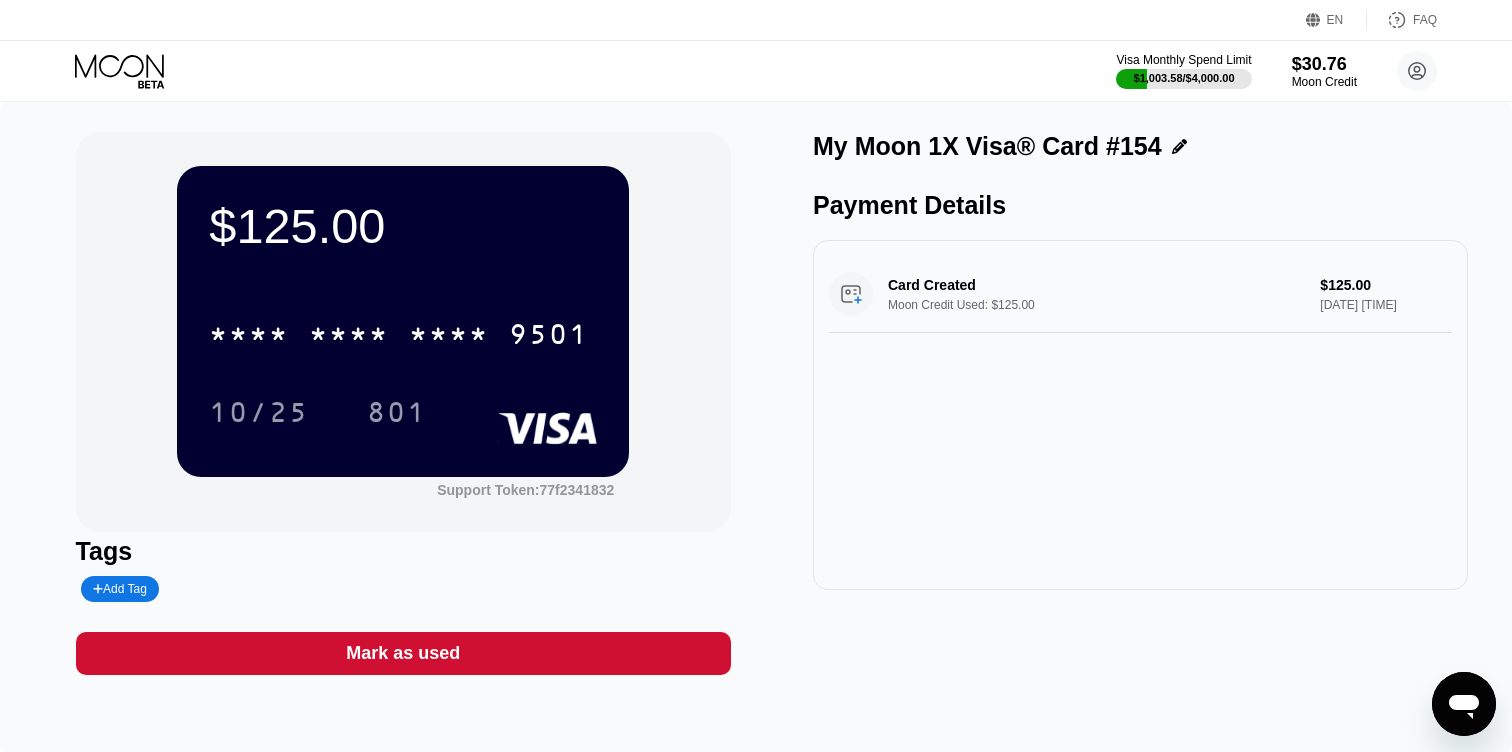 click 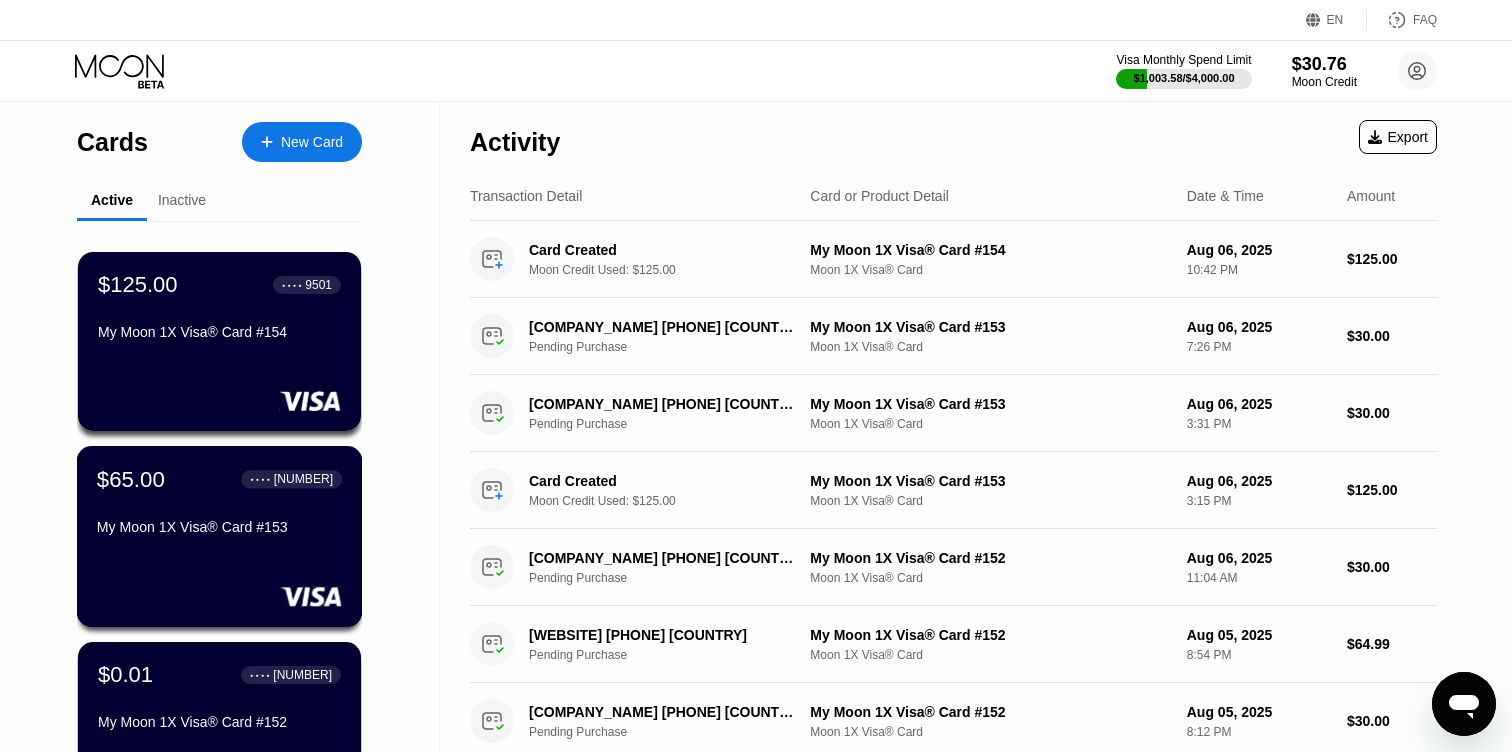 click on "$65.00 ● ● ● ● 3728" at bounding box center [219, 479] 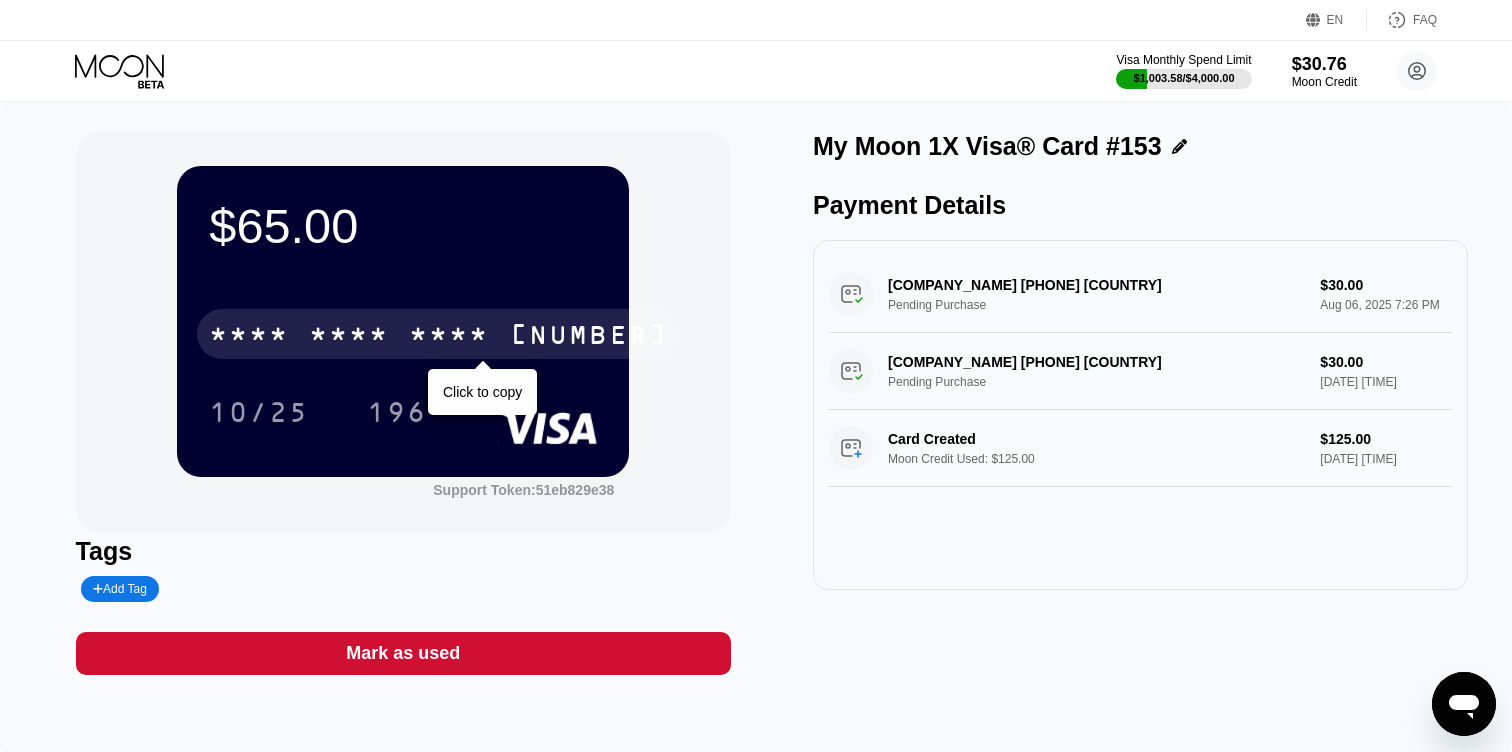 click on "3728" at bounding box center (589, 337) 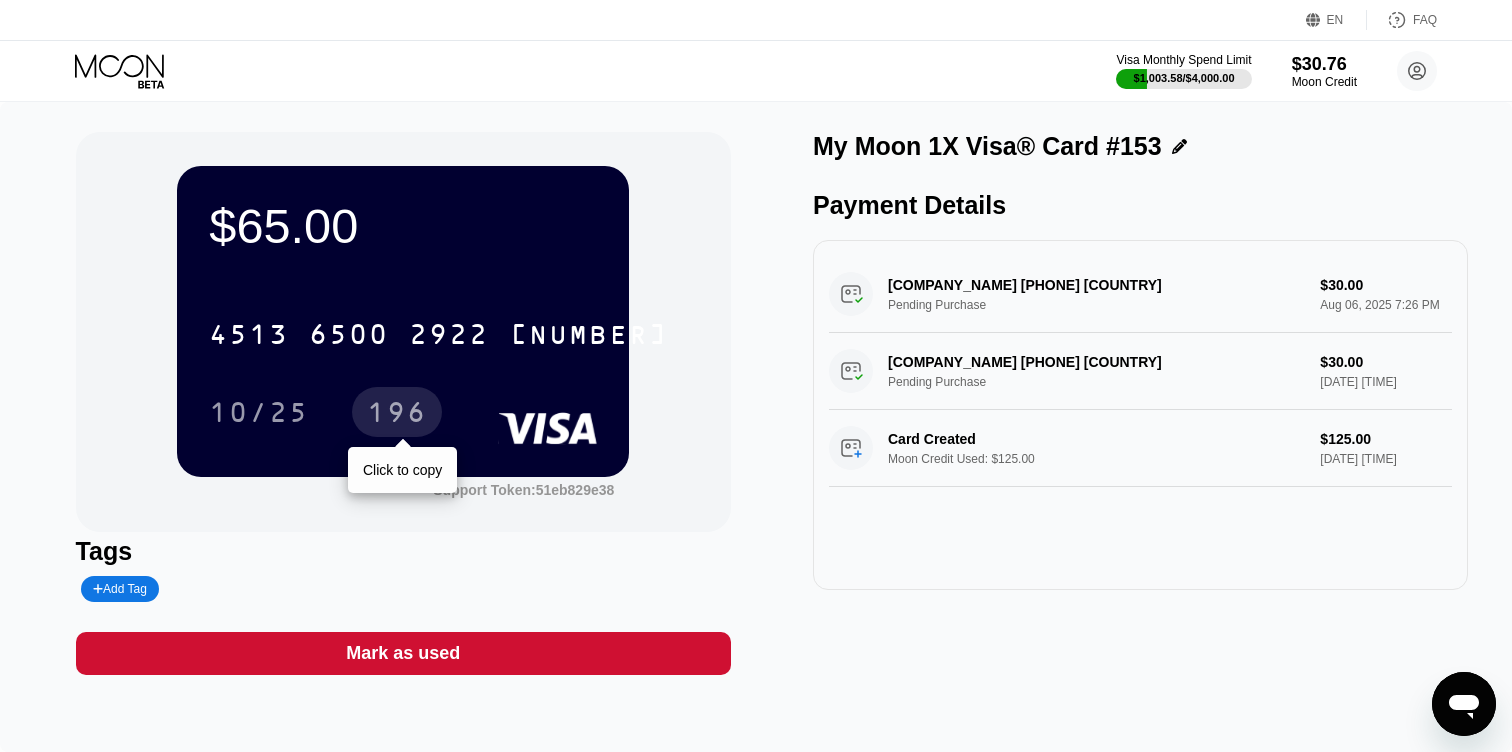 click on "196" at bounding box center (397, 415) 